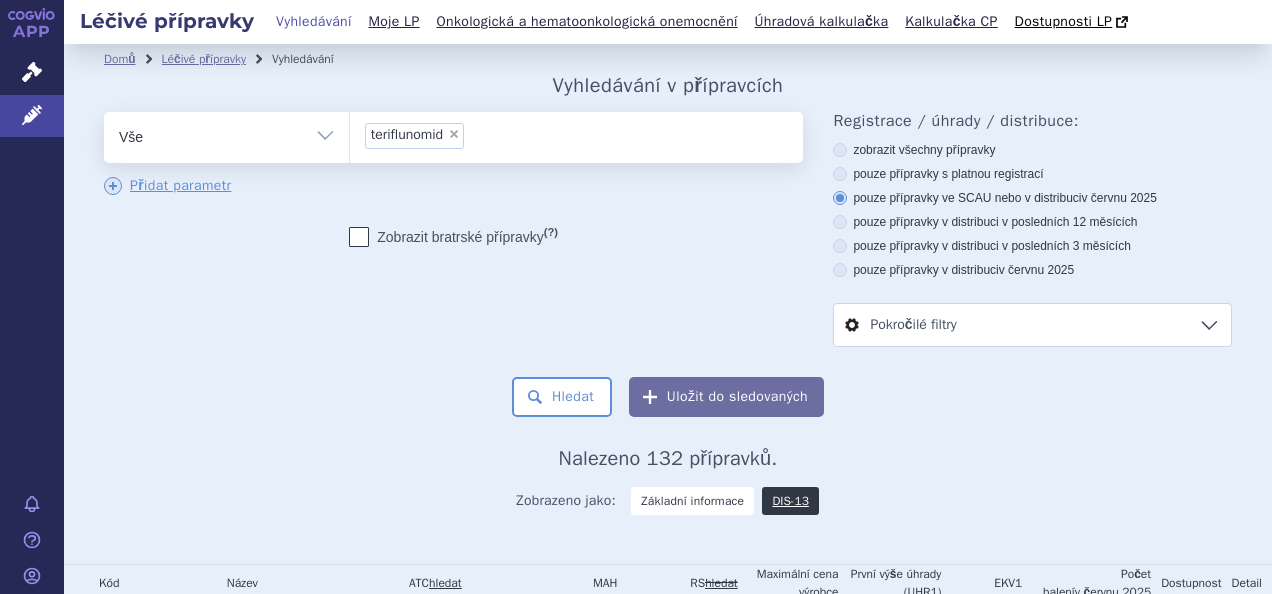 scroll, scrollTop: 0, scrollLeft: 0, axis: both 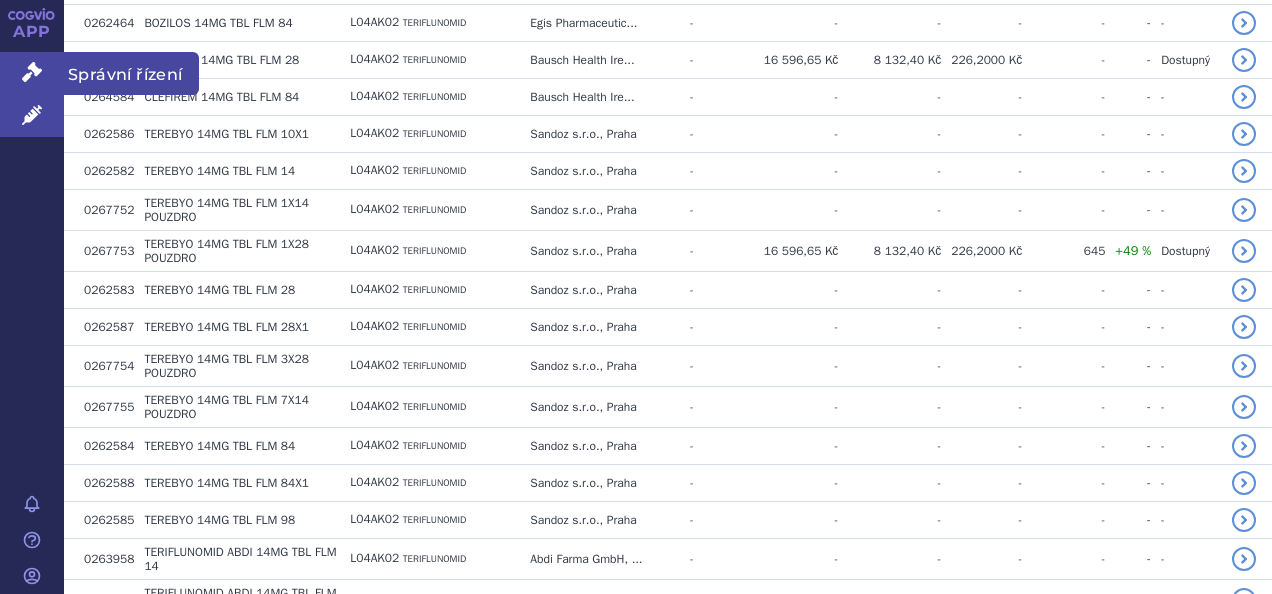 click on "Správní řízení" at bounding box center [32, 73] 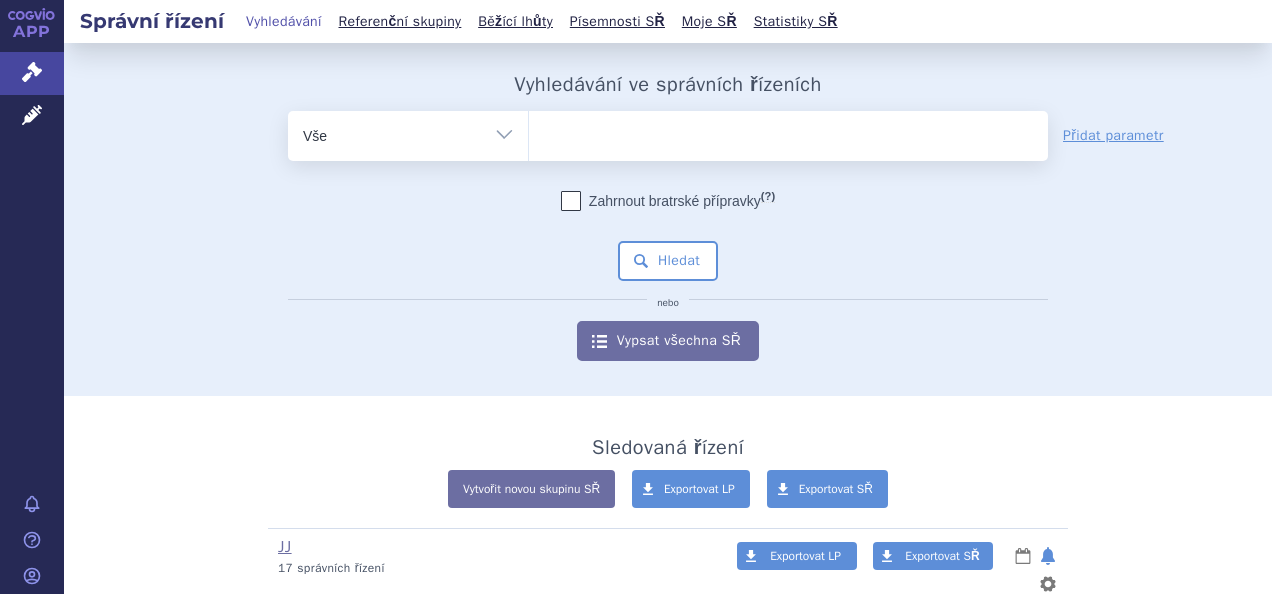 scroll, scrollTop: 0, scrollLeft: 0, axis: both 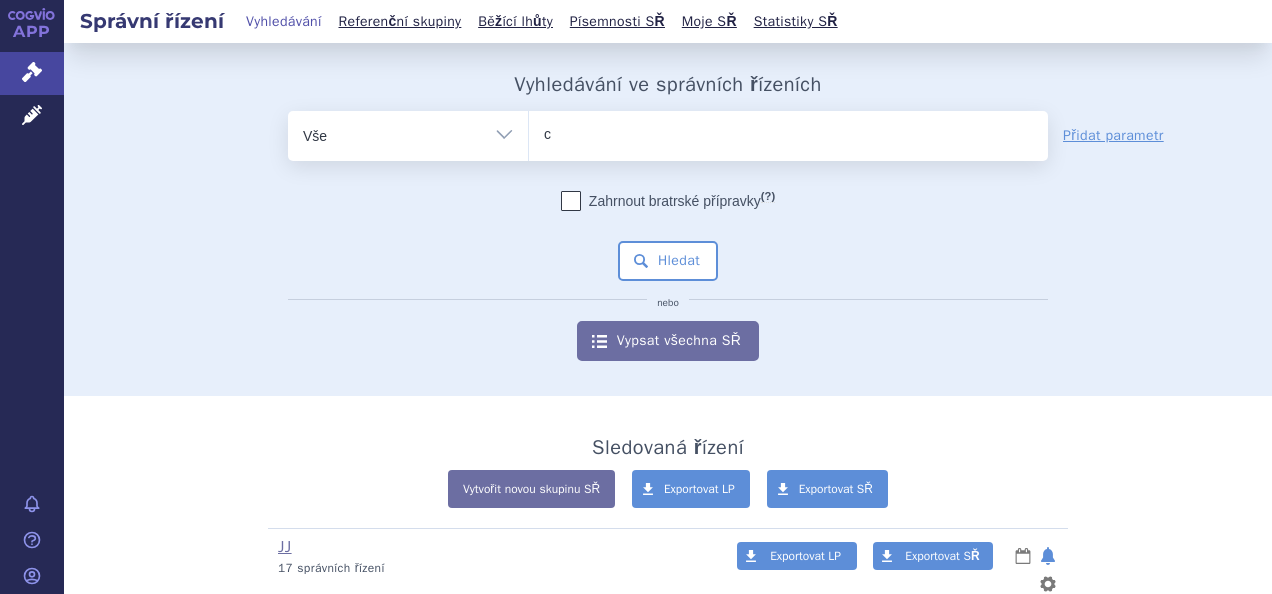 type on "co" 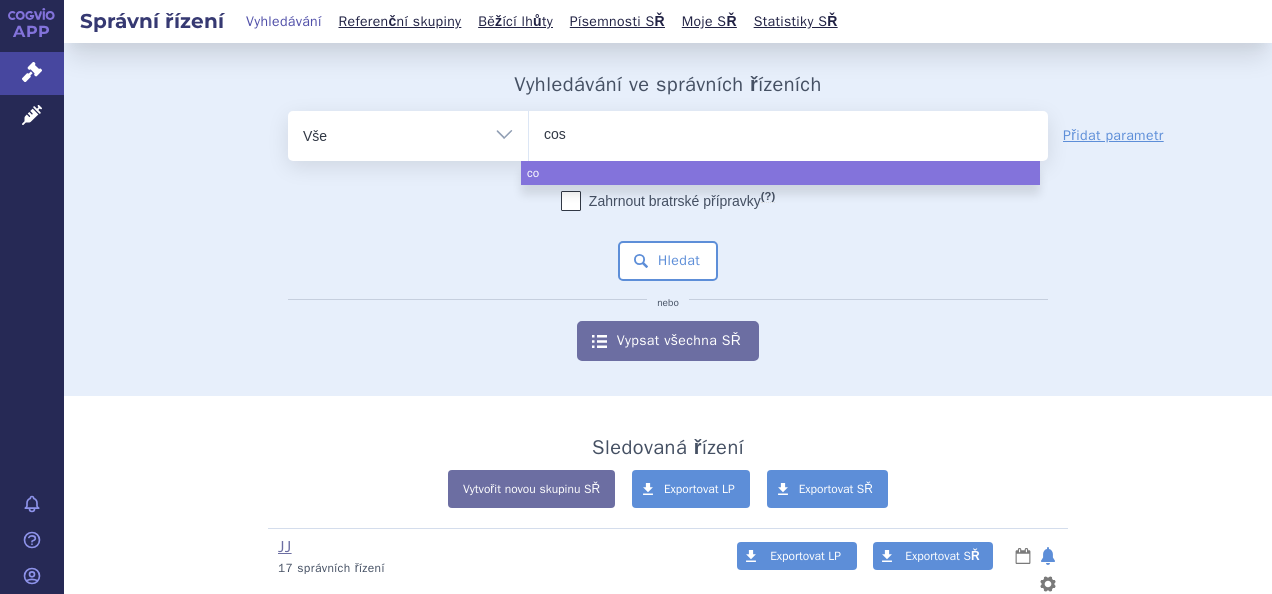 type on "cose" 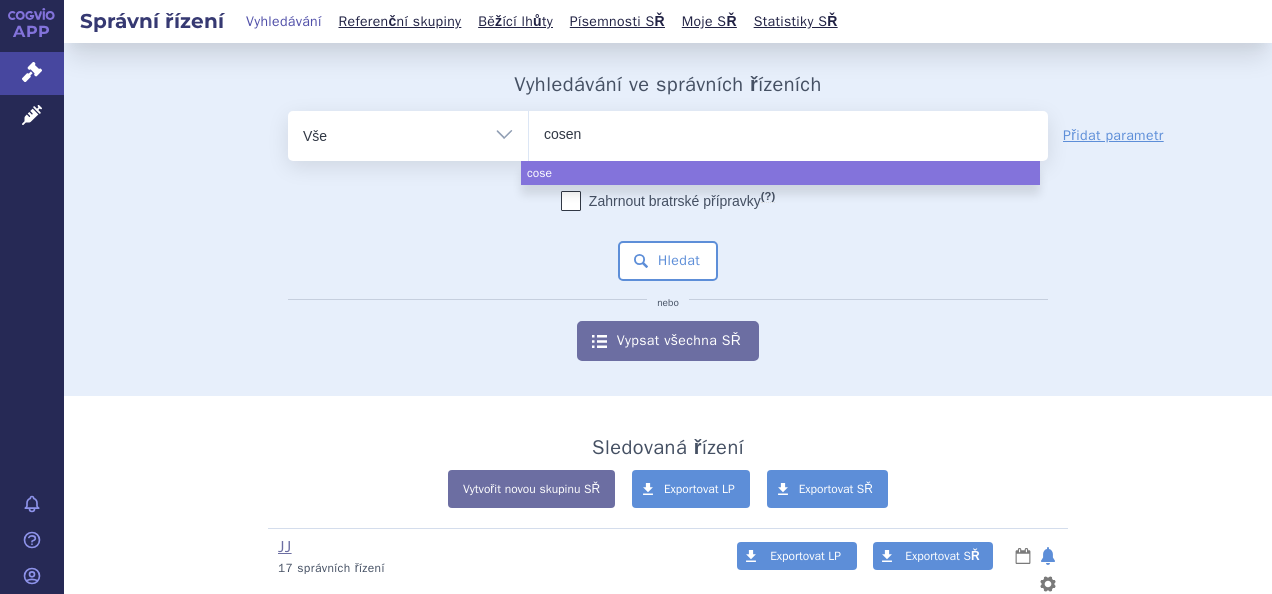 type on "cosent" 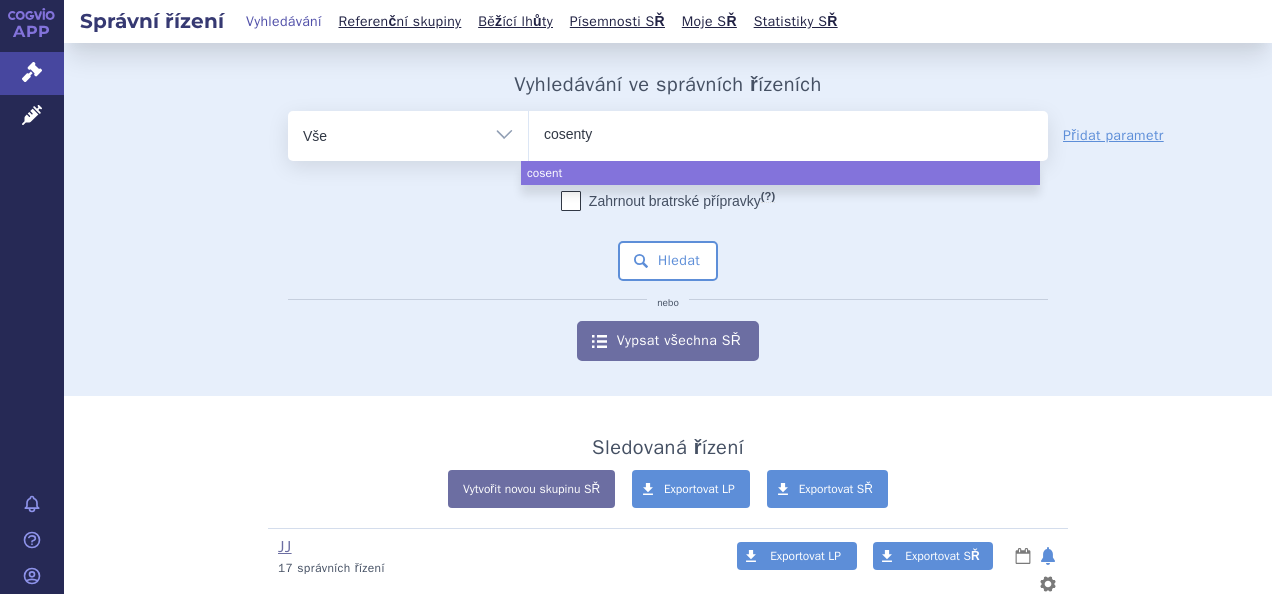 type on "cosentyx" 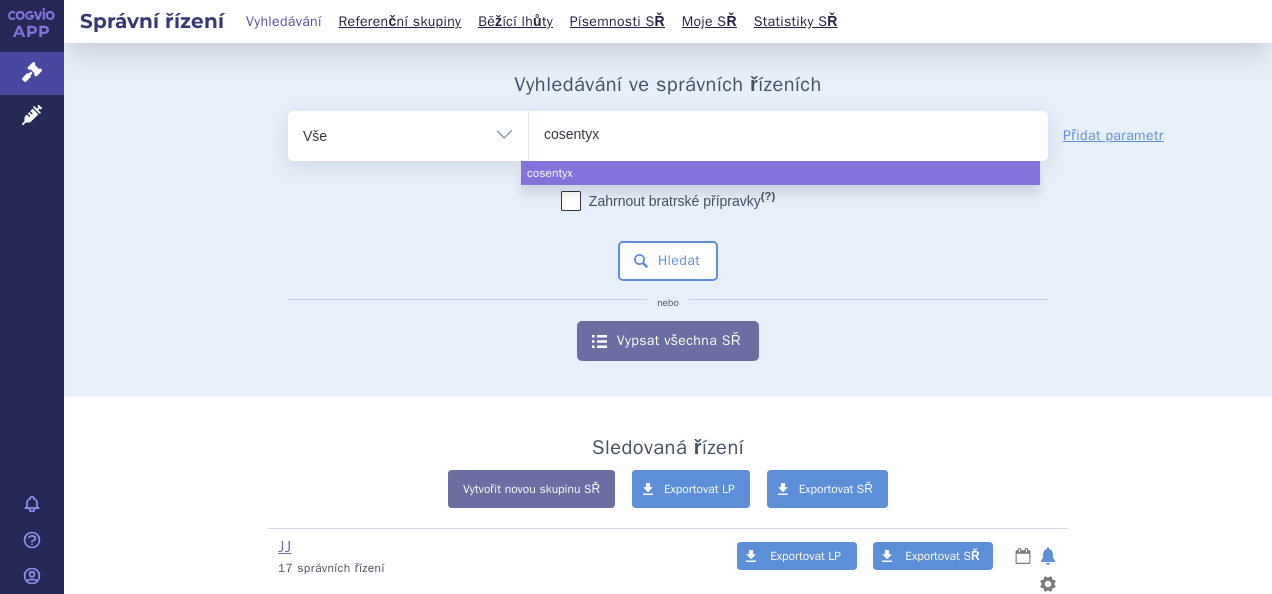 select on "cosentyx" 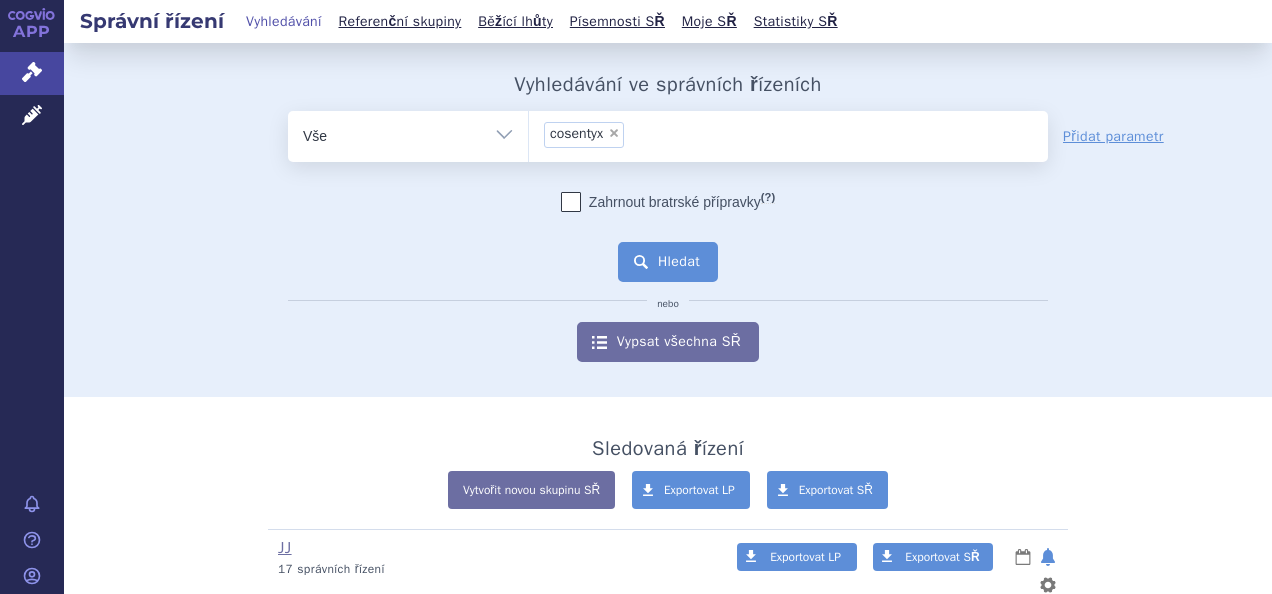 click on "Hledat" at bounding box center [668, 262] 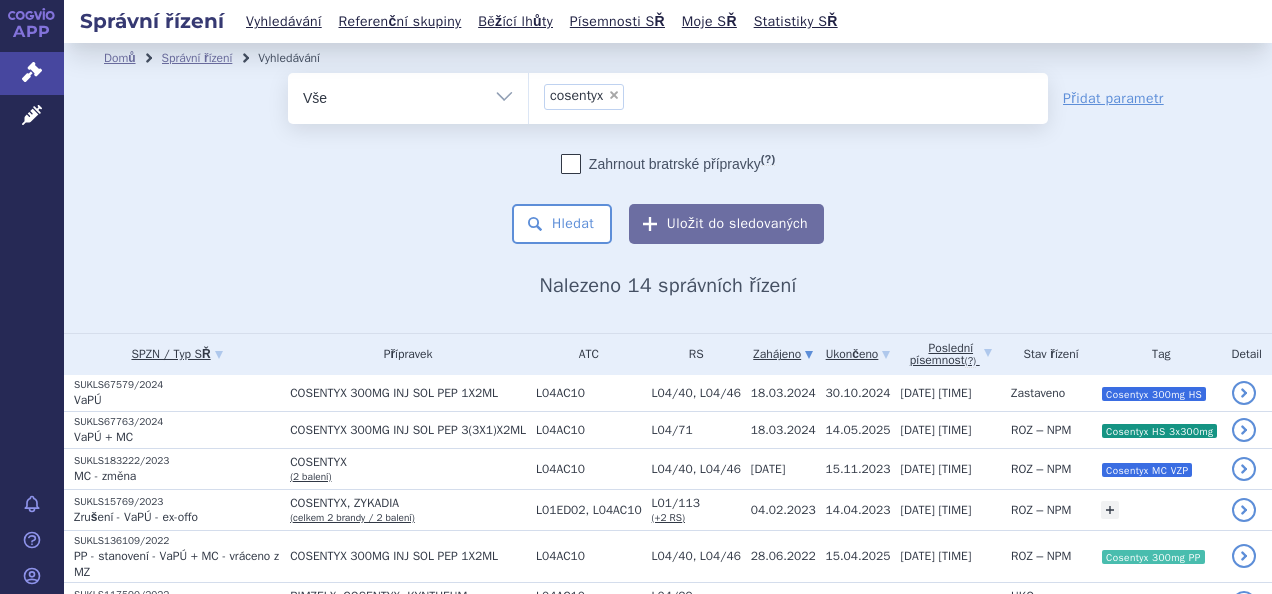 scroll, scrollTop: 0, scrollLeft: 0, axis: both 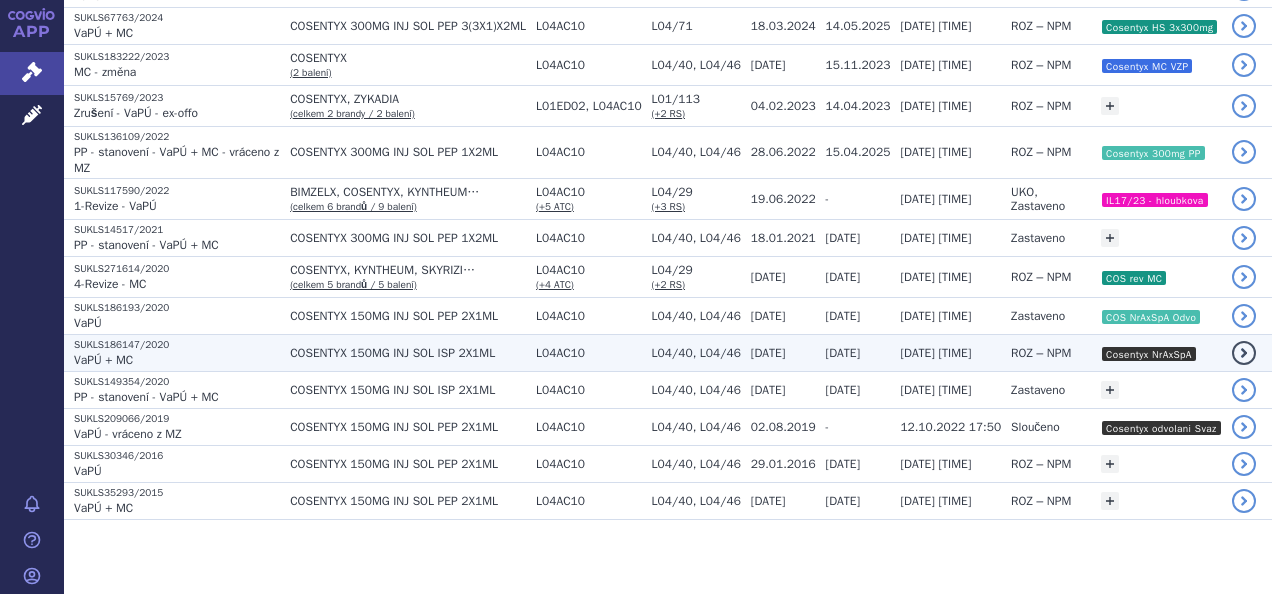 click on "L04/40, L04/46" at bounding box center [696, 353] 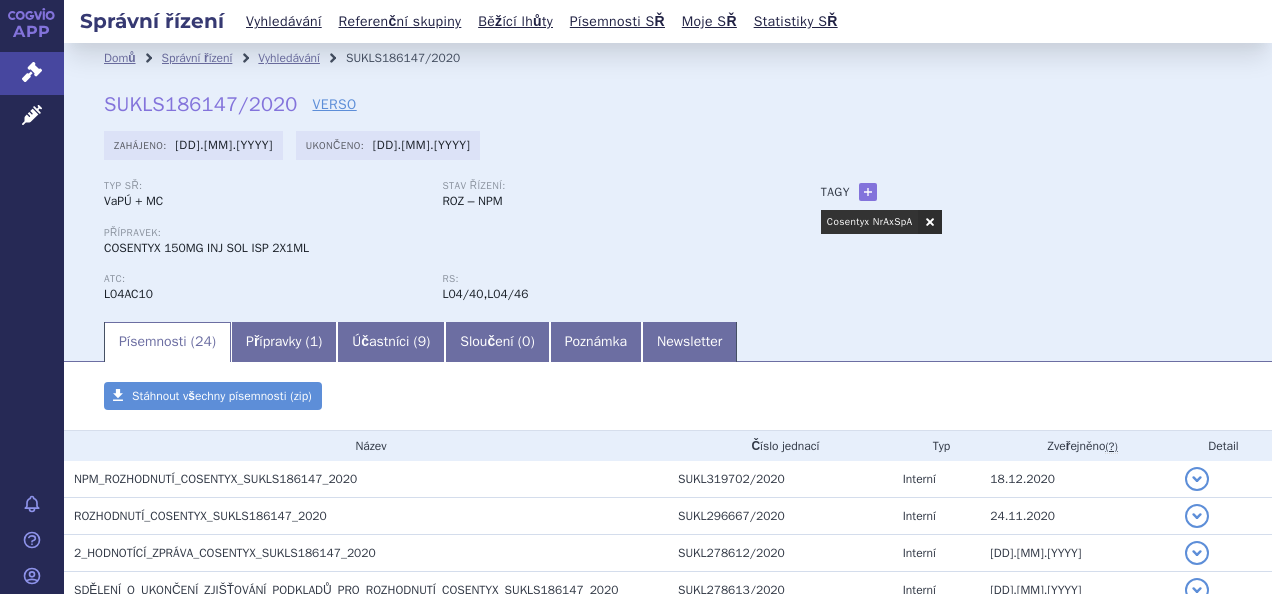 scroll, scrollTop: 0, scrollLeft: 0, axis: both 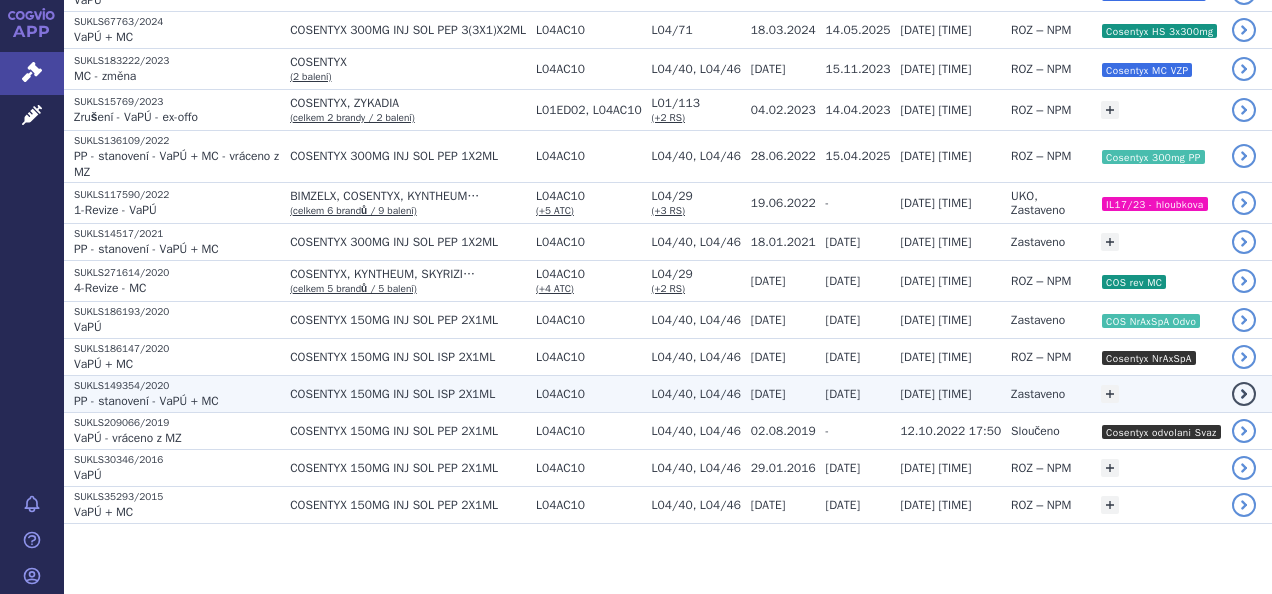 click on "L04/40, L04/46" at bounding box center [696, 394] 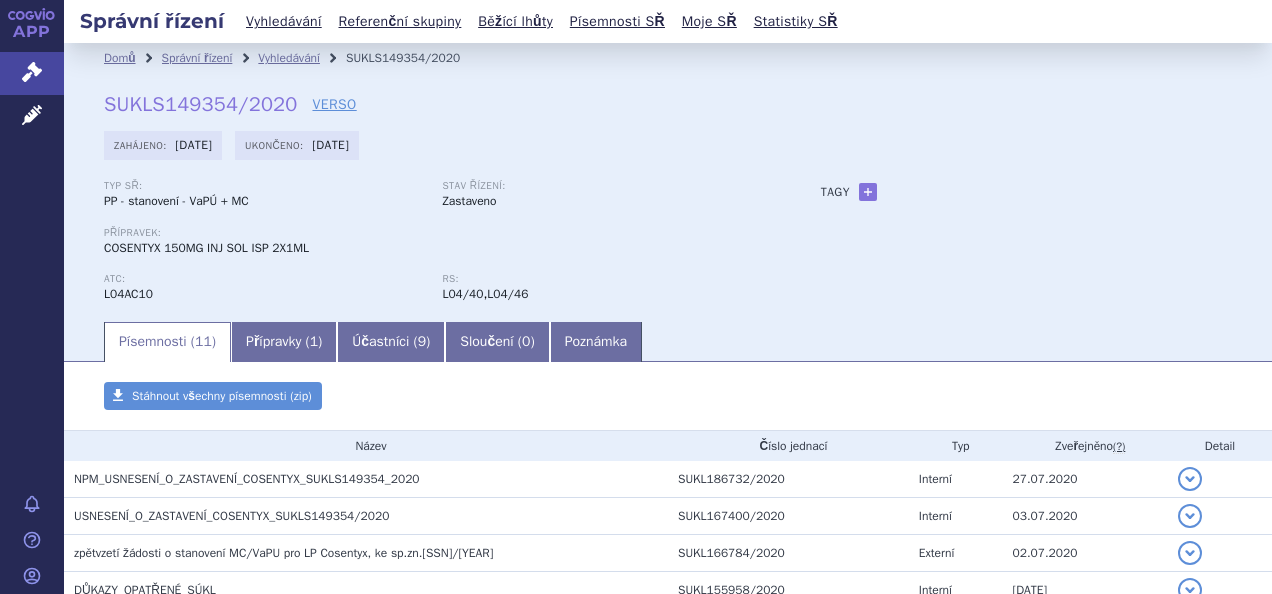 scroll, scrollTop: 0, scrollLeft: 0, axis: both 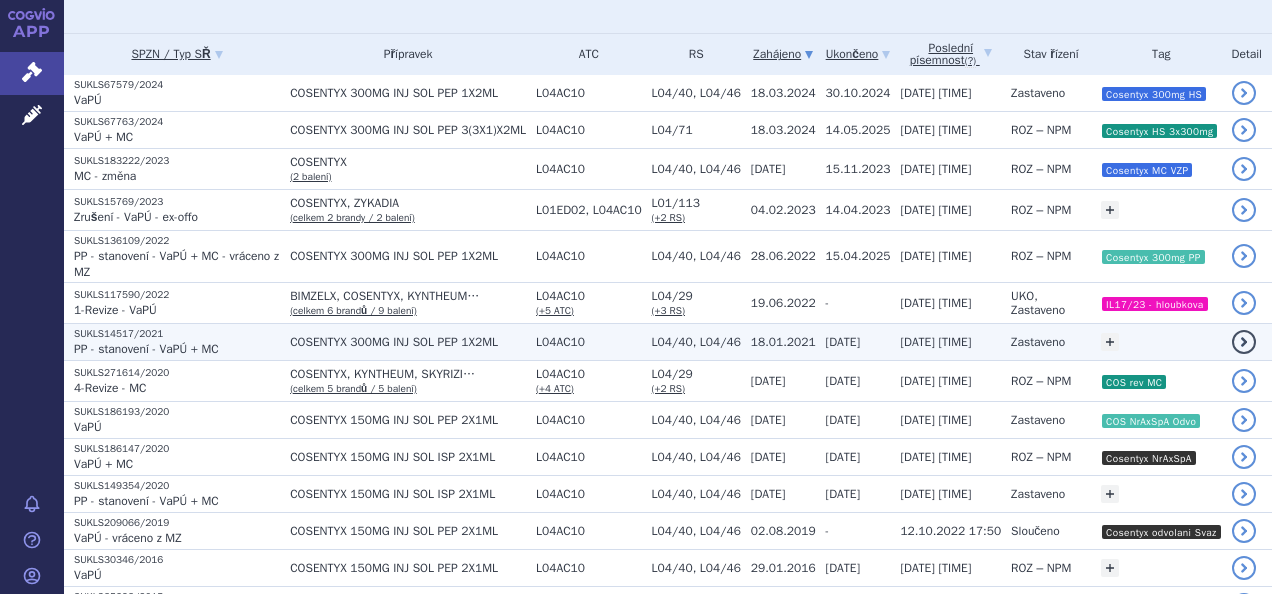 click on "18.01.2021" at bounding box center [778, 341] 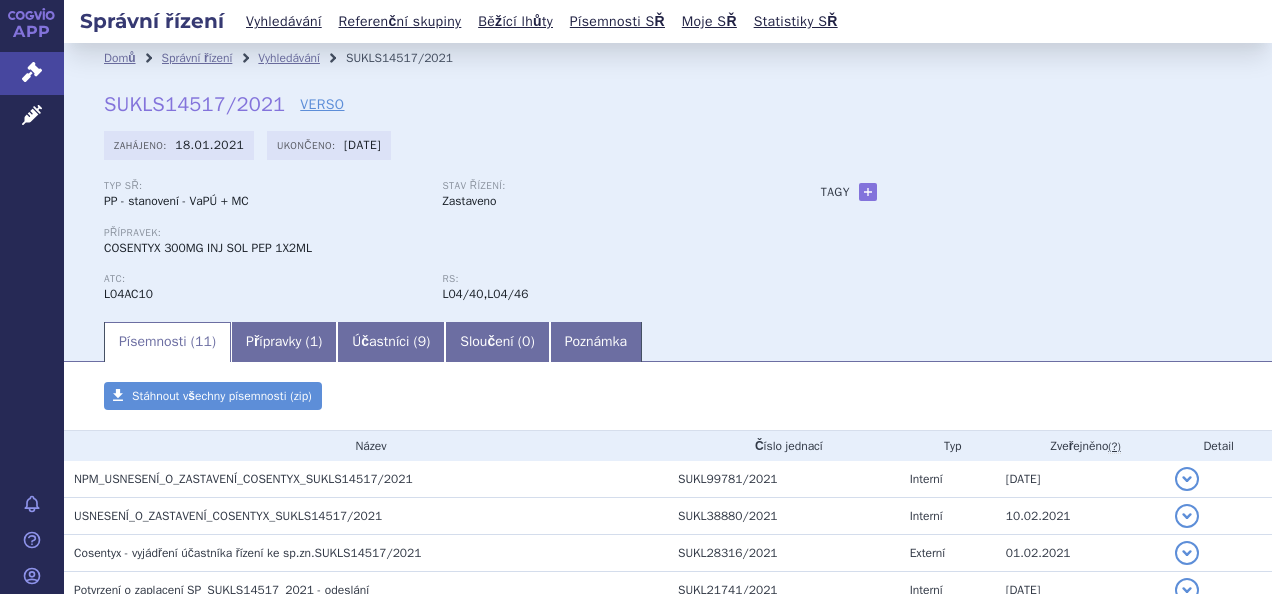 scroll, scrollTop: 0, scrollLeft: 0, axis: both 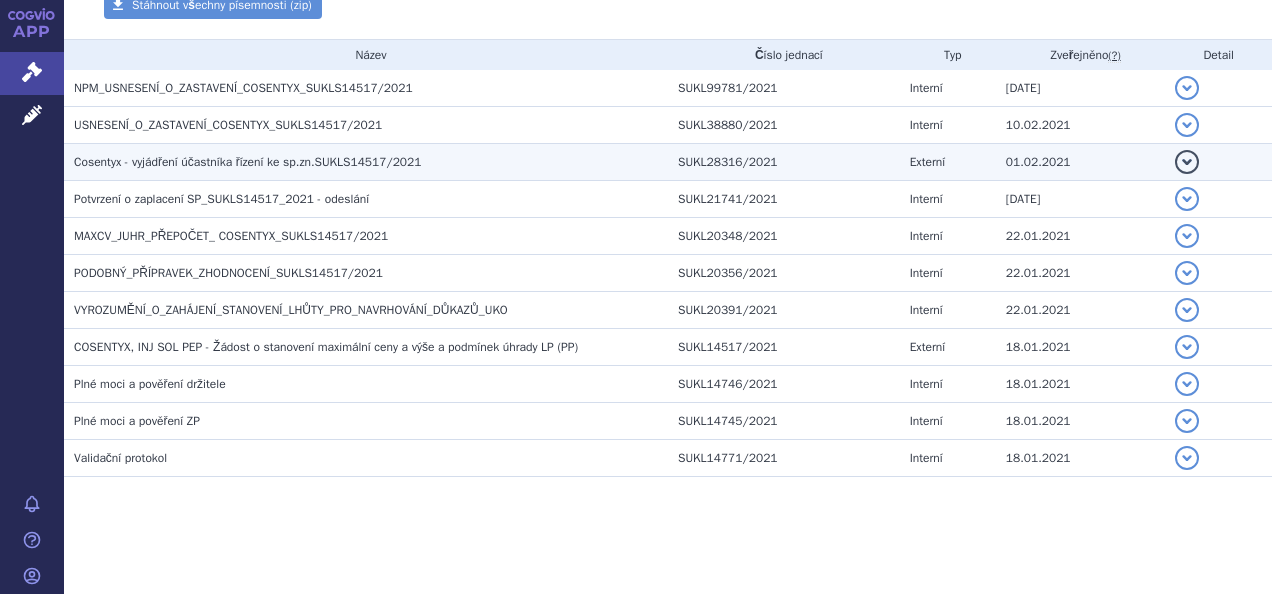 click on "Cosentyx - vyjádření účastníka řízení ke sp.zn.SUKLS14517/2021" at bounding box center [247, 162] 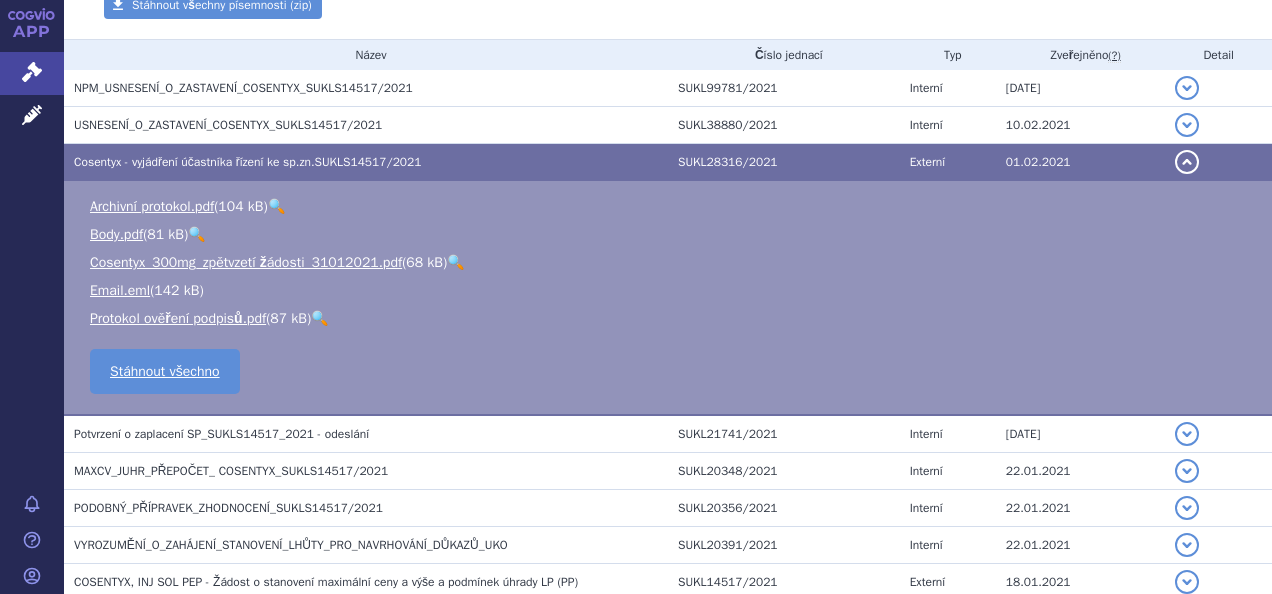 click on "Cosentyx - vyjádření účastníka řízení ke sp.zn.SUKLS14517/2021" at bounding box center (247, 162) 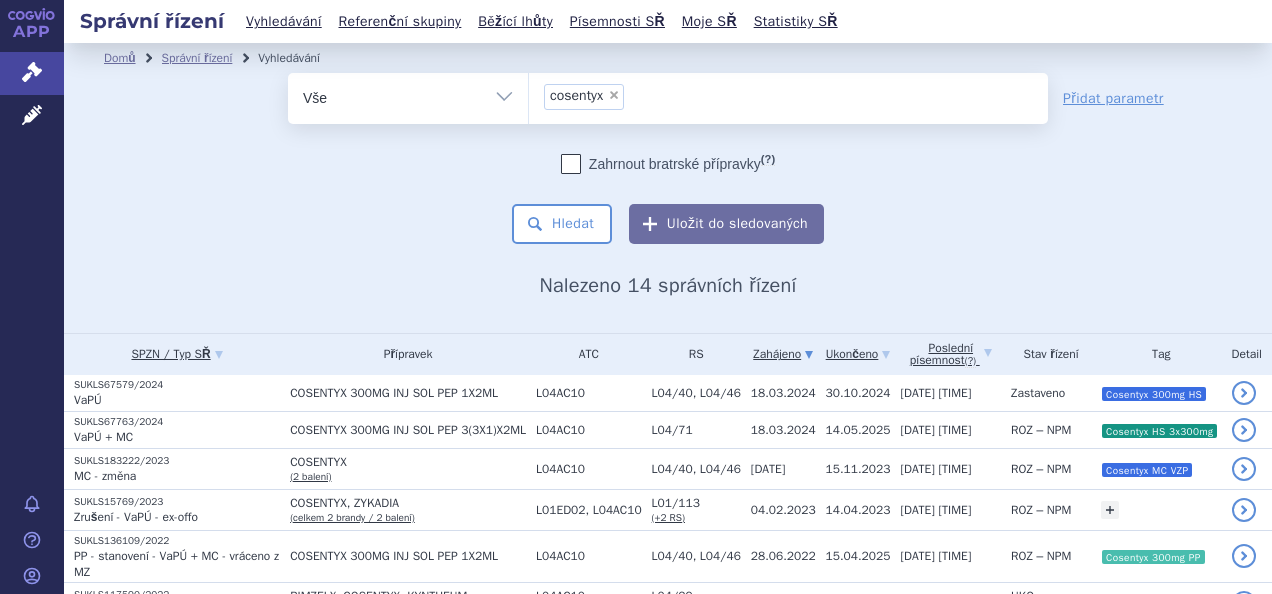 scroll, scrollTop: 0, scrollLeft: 0, axis: both 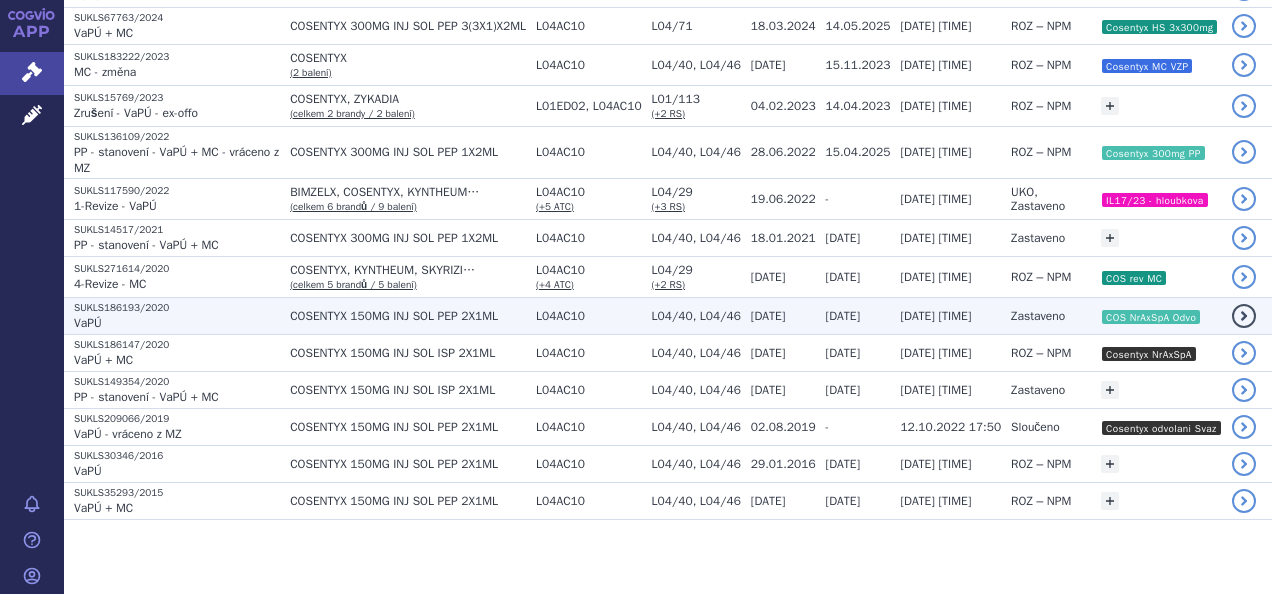 click on "COSENTYX 150MG INJ SOL PEP 2X1ML" at bounding box center [403, 315] 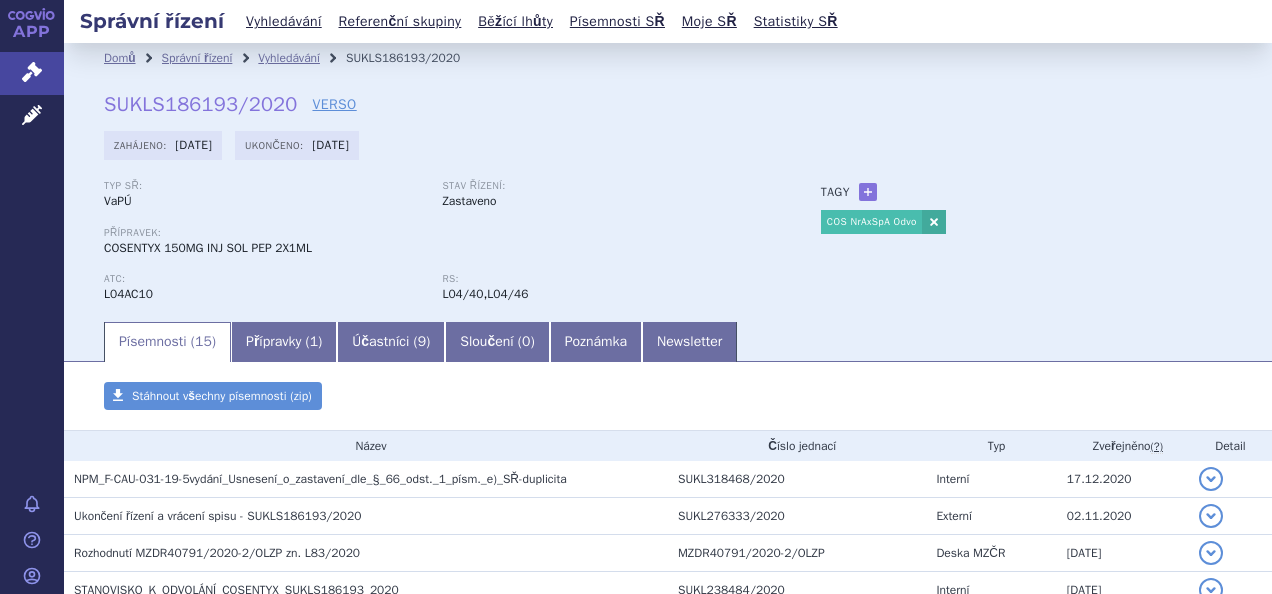 scroll, scrollTop: 0, scrollLeft: 0, axis: both 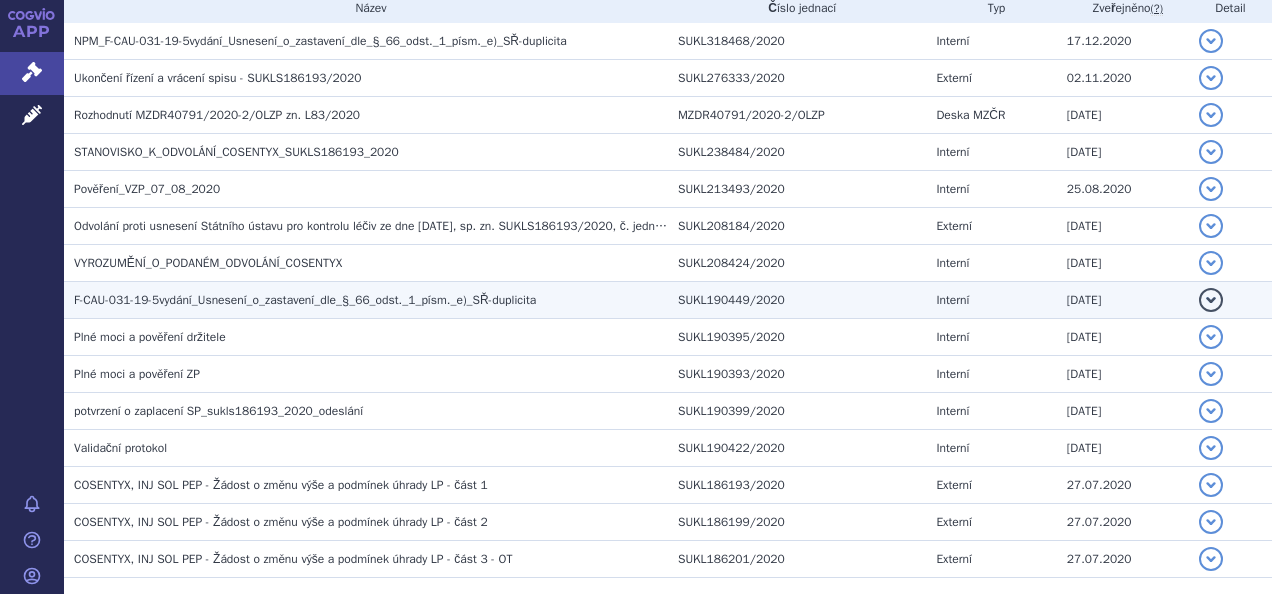 click on "F-CAU-031-19-5vydání_Usnesení_o_zastavení_dle_§_66_odst._1_písm._e)_SŘ-duplicita" at bounding box center (305, 300) 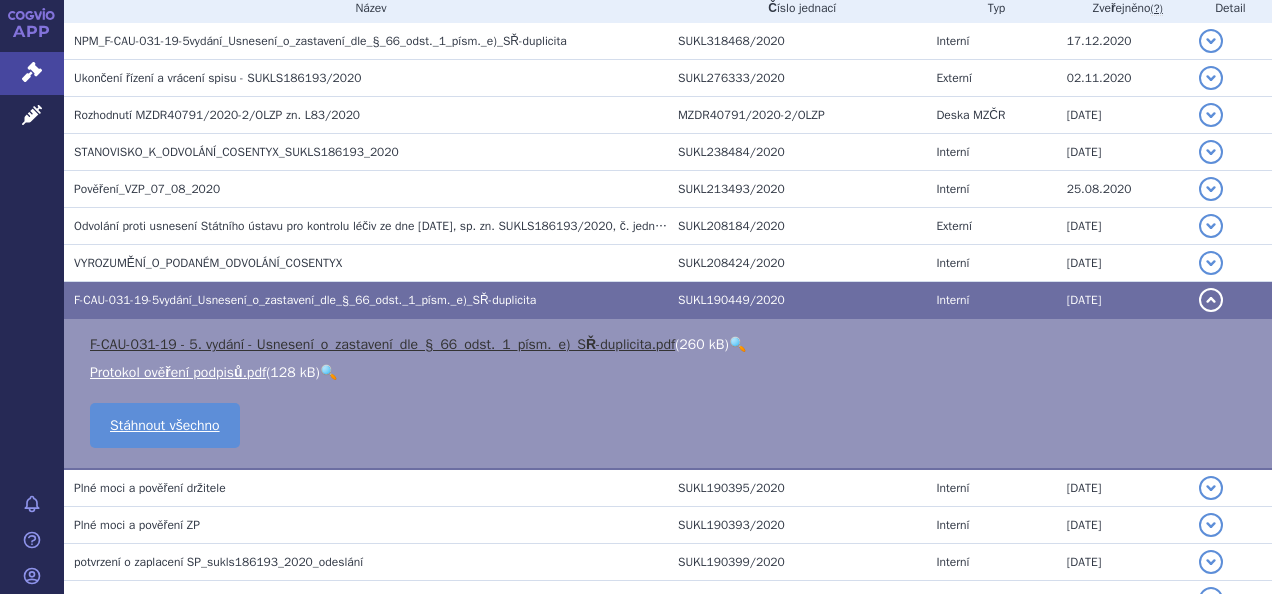click on "F-CAU-031-19 - 5. vydání - Usnesení_o_zastavení_dle_§_66_odst._1_písm._e)_SŘ-duplicita.pdf" at bounding box center [382, 344] 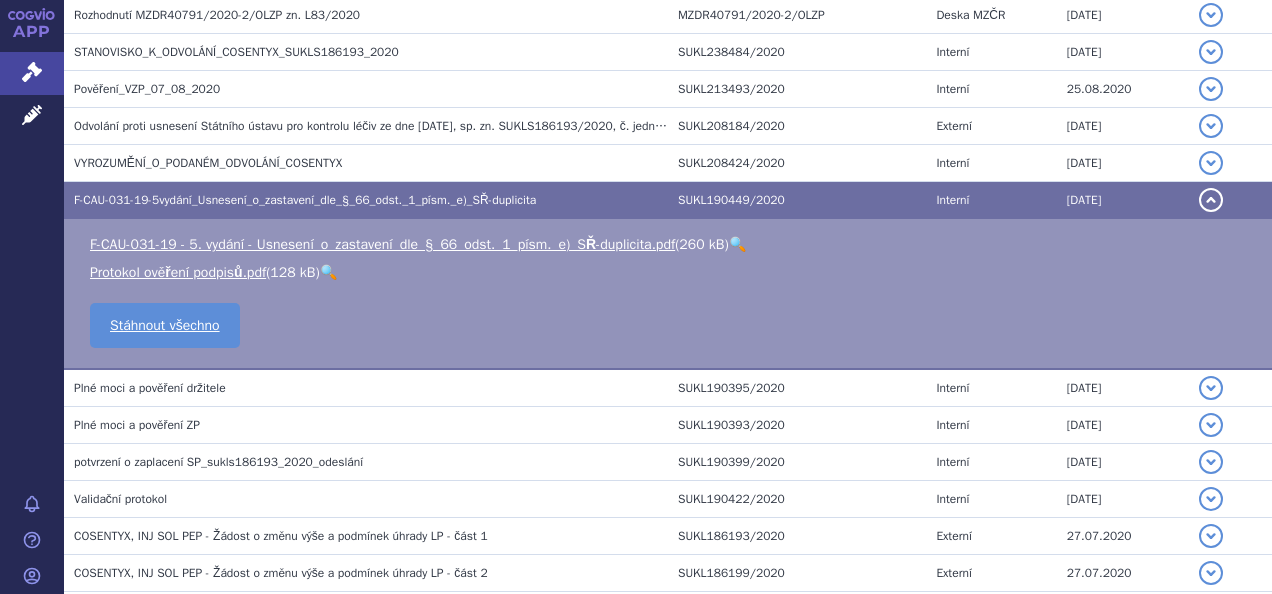 scroll, scrollTop: 238, scrollLeft: 0, axis: vertical 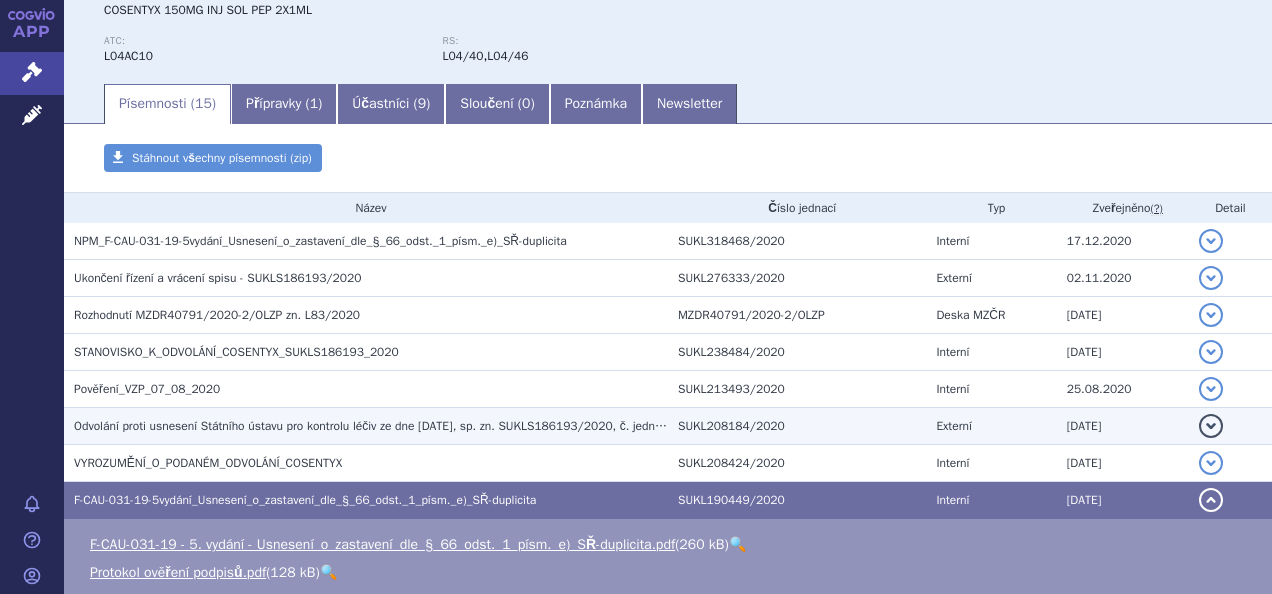 click on "Odvolání proti usnesení Státního ústavu pro kontrolu léčiv ze dne 30.7.2020, sp. zn. SUKLS186193/2020, č. jedn. sukl190449/2020, kterým Ústav zastavuje na základě ustanovení § 66 odst. 1 písm. e) správního řádu správní řízení o změně výše a podmínek úhrady ze zdravotního pojištění léčivého přípravku COSENTYX 150MG INJ SOL PEP 2X1ML, kód SÚKL 0210317" at bounding box center [1039, 426] 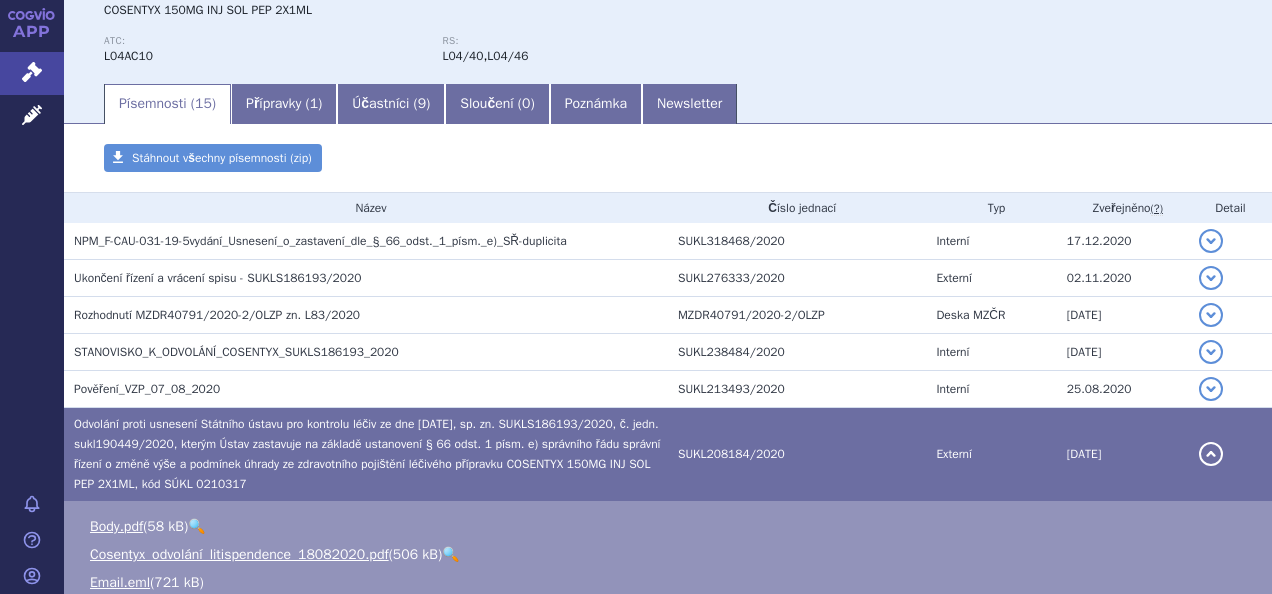 scroll, scrollTop: 338, scrollLeft: 0, axis: vertical 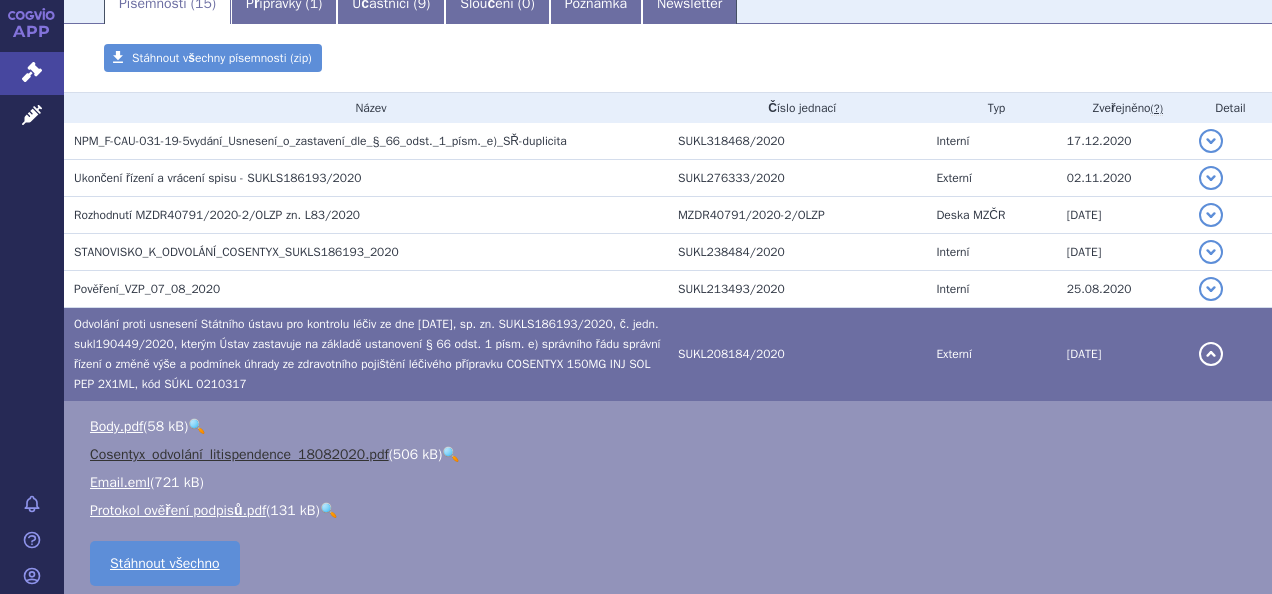 click on "Cosentyx_odvolání_litispendence_18082020.pdf" at bounding box center [239, 454] 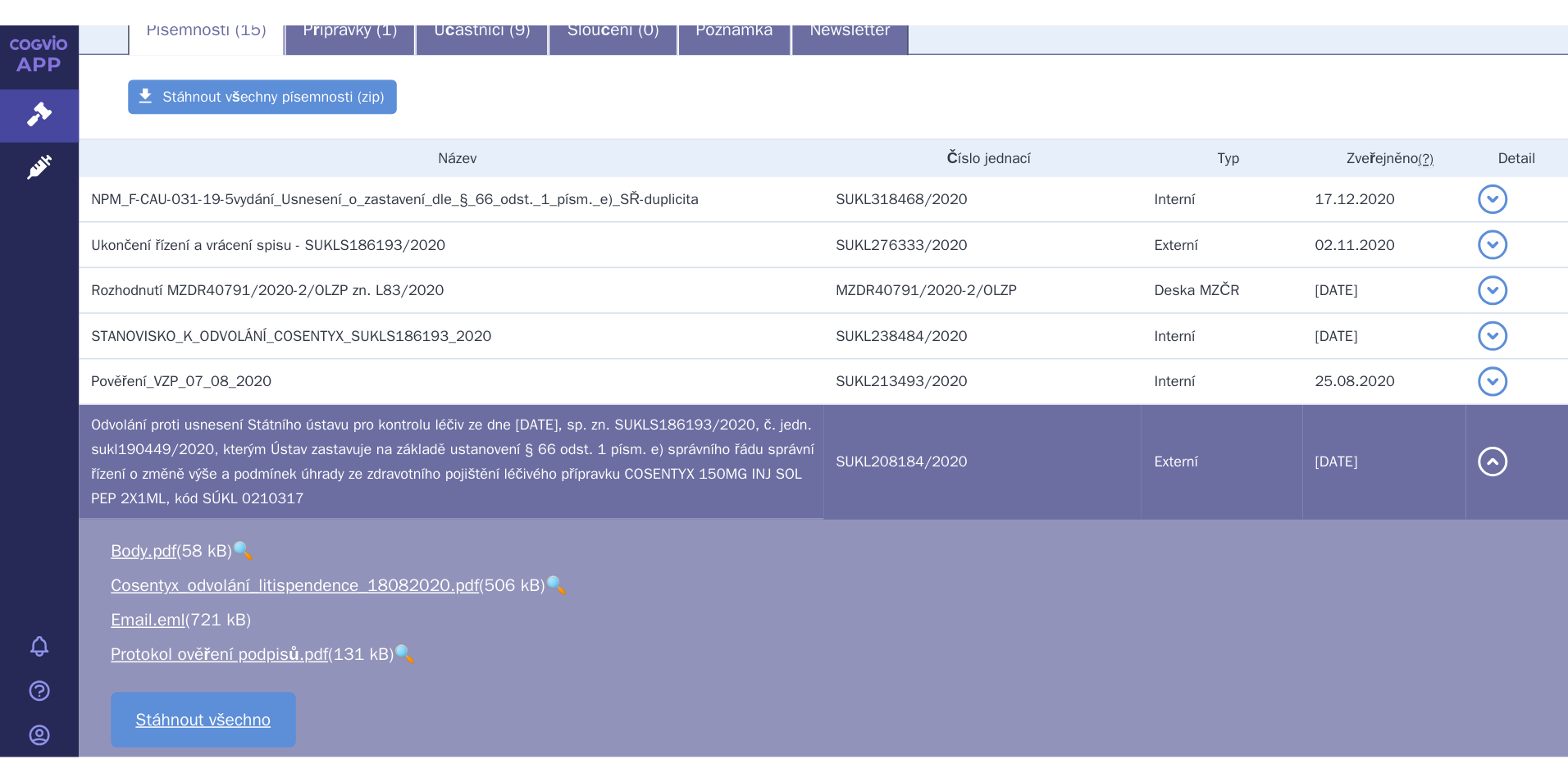 scroll, scrollTop: 277, scrollLeft: 0, axis: vertical 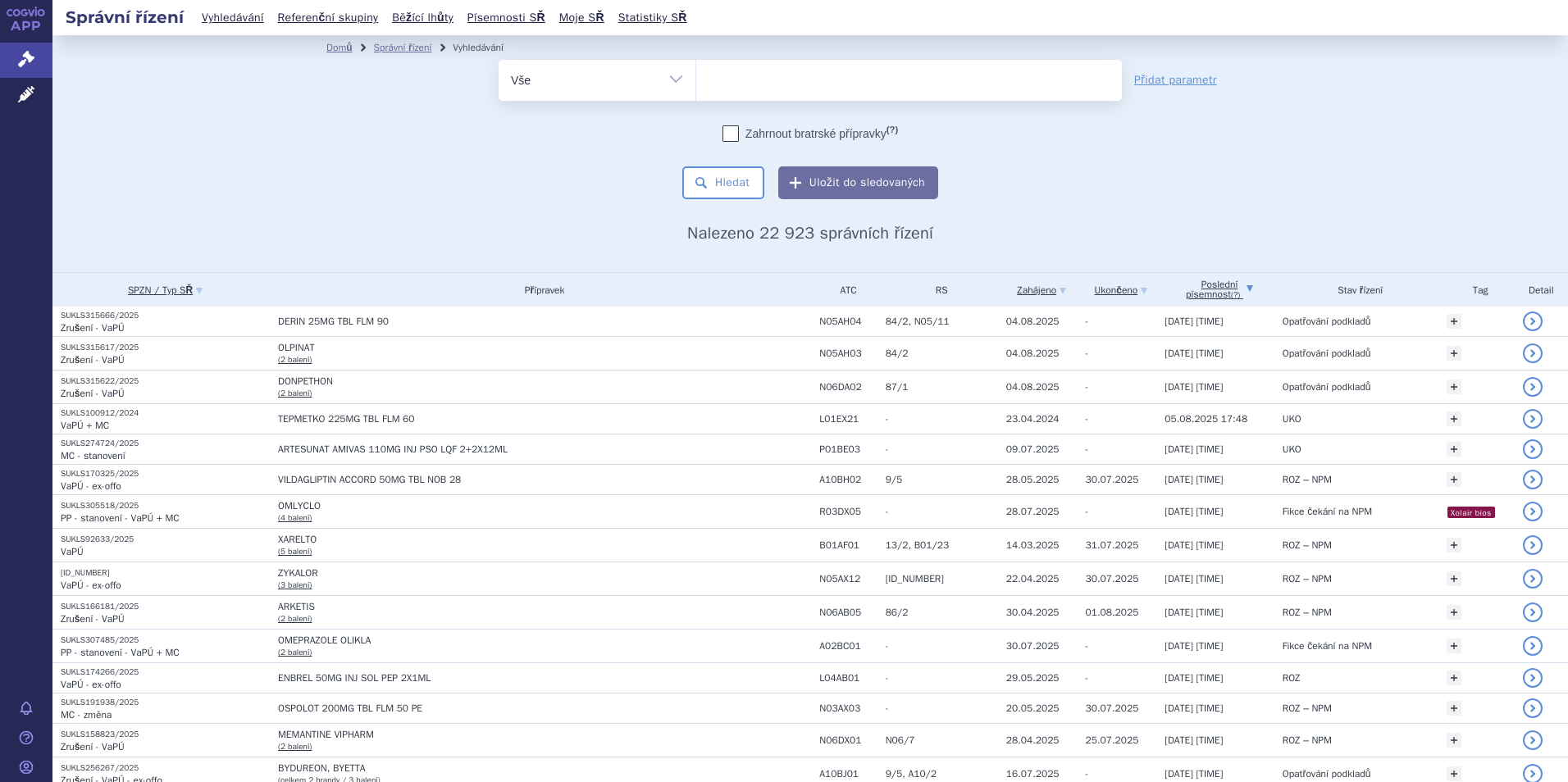 click on "Vyhledávání
Referenční skupiny
Běžící lhůty
Písemnosti SŘ
Moje SŘ
Statistiky SŘ" at bounding box center [444, 17] 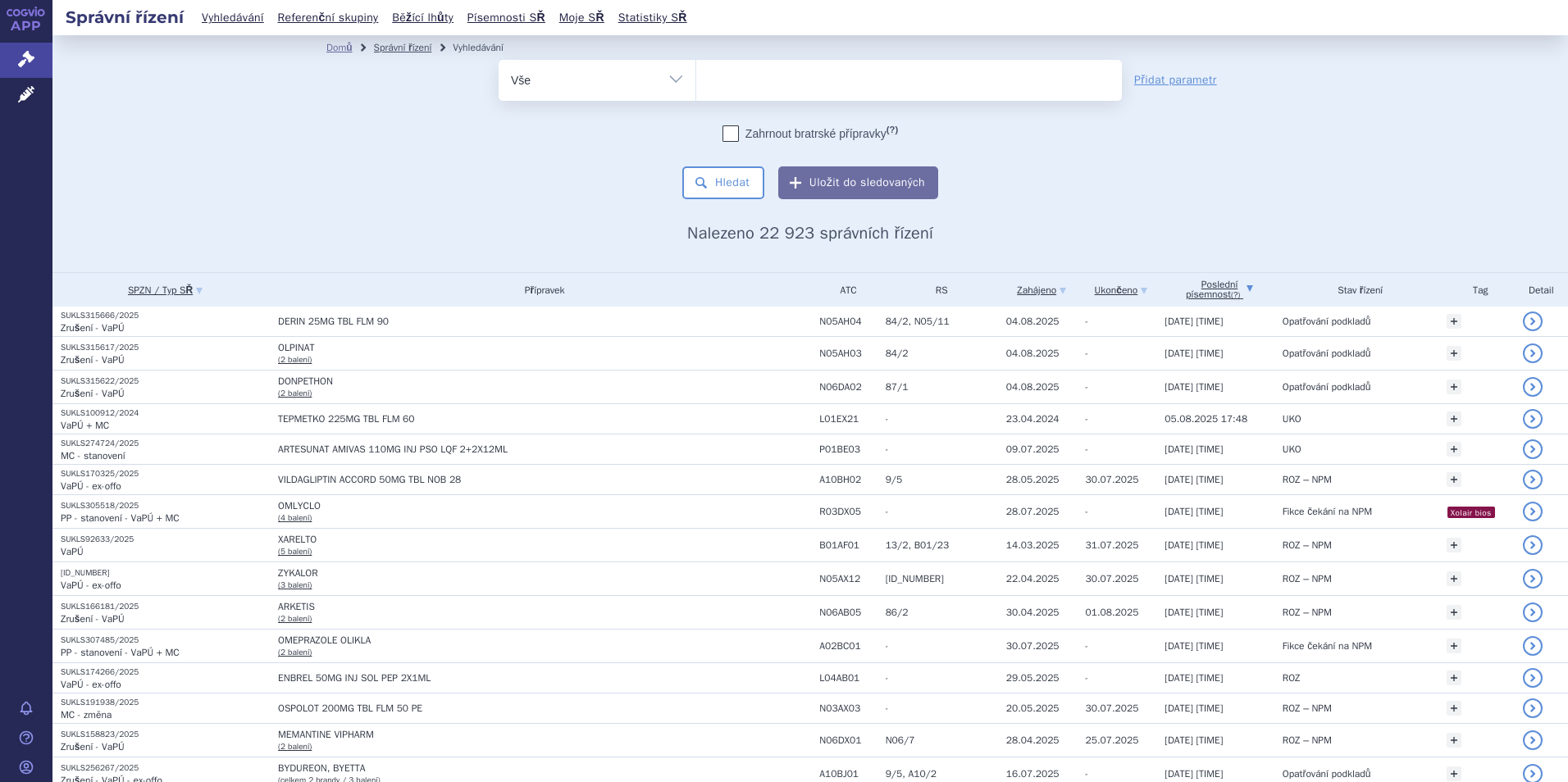 click on "Správní řízení" at bounding box center [403, 48] 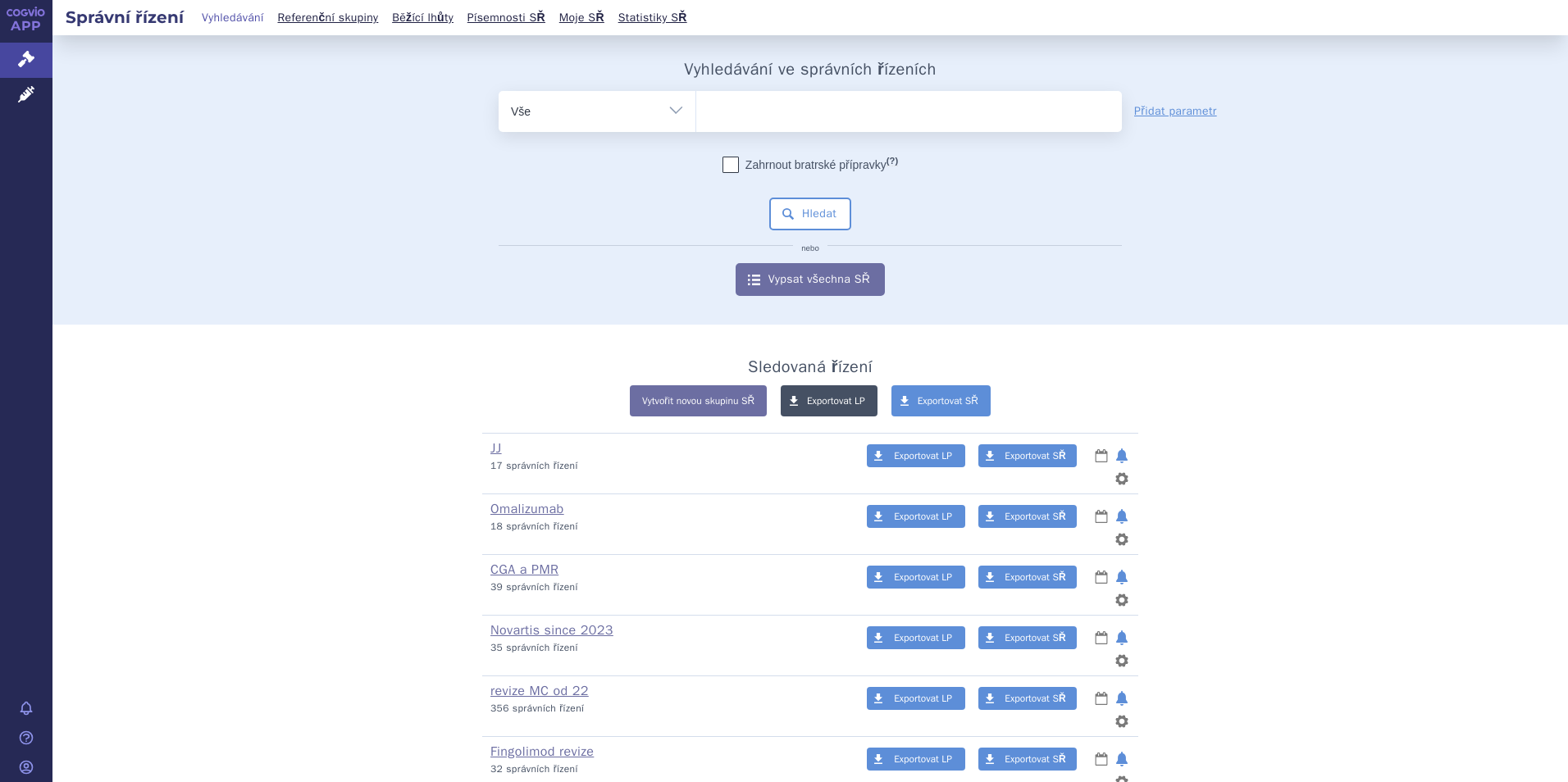 scroll, scrollTop: 0, scrollLeft: 0, axis: both 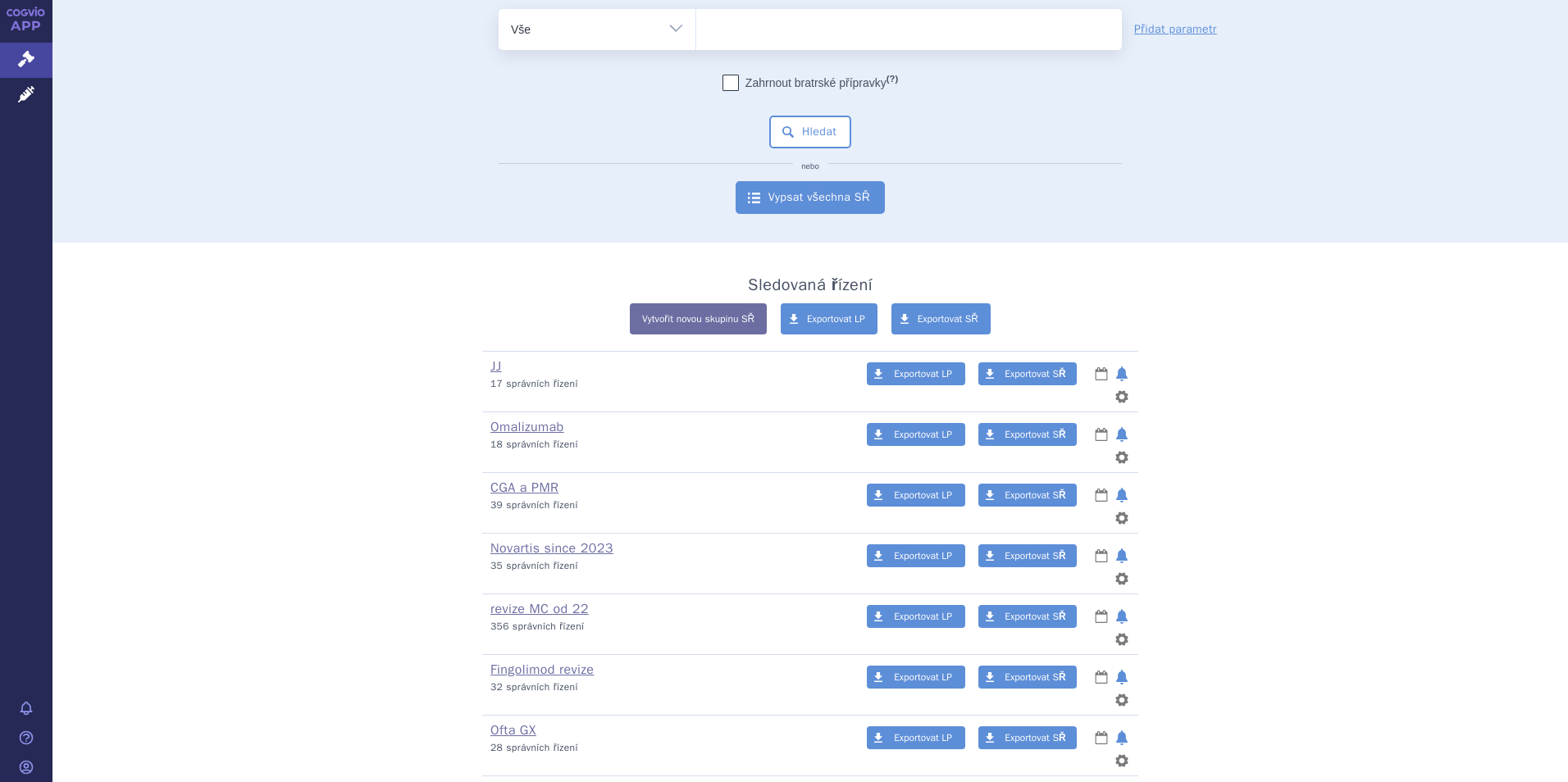 click on "Vypsat všechna SŘ" at bounding box center [810, 198] 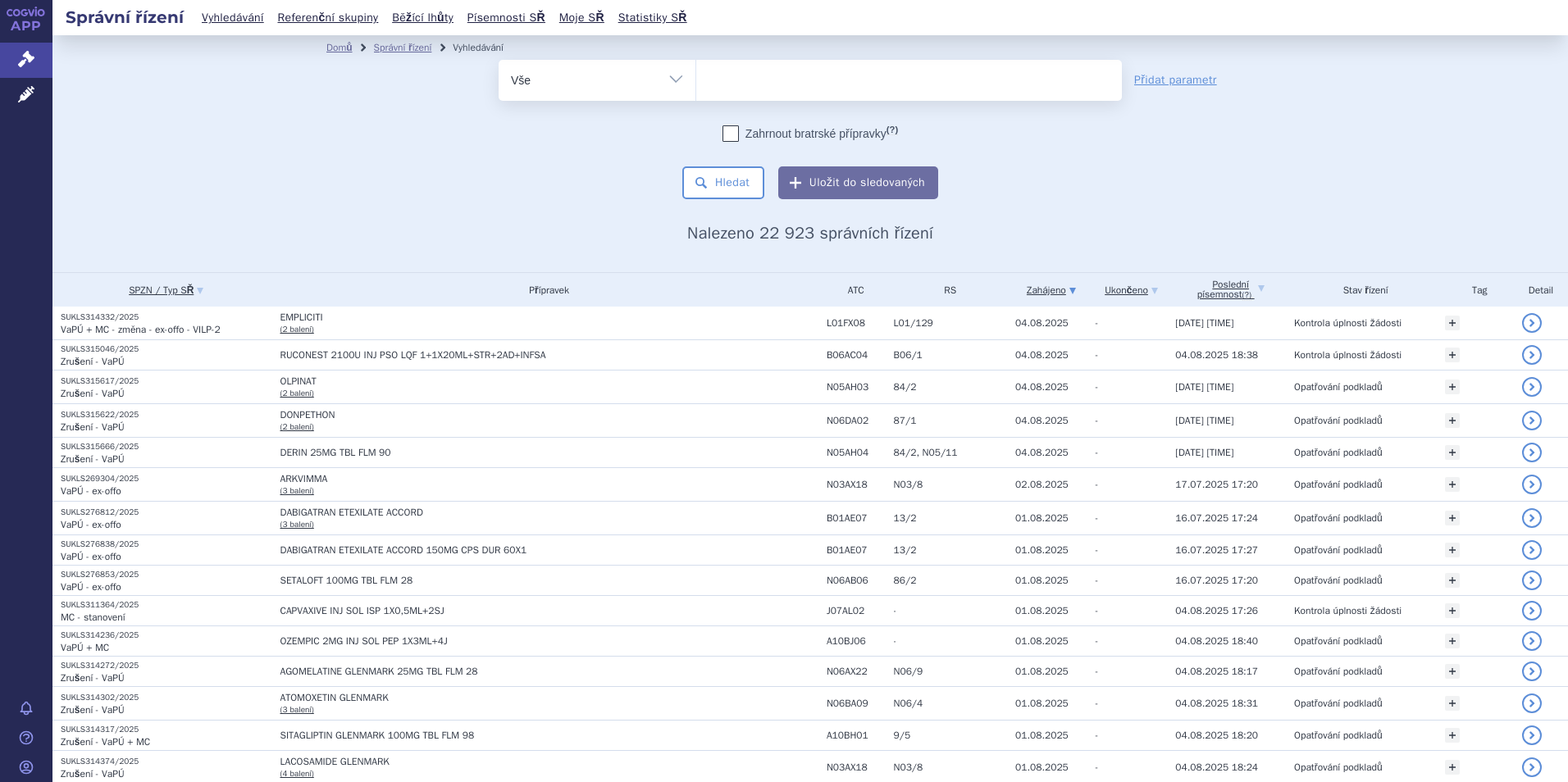 scroll, scrollTop: 0, scrollLeft: 0, axis: both 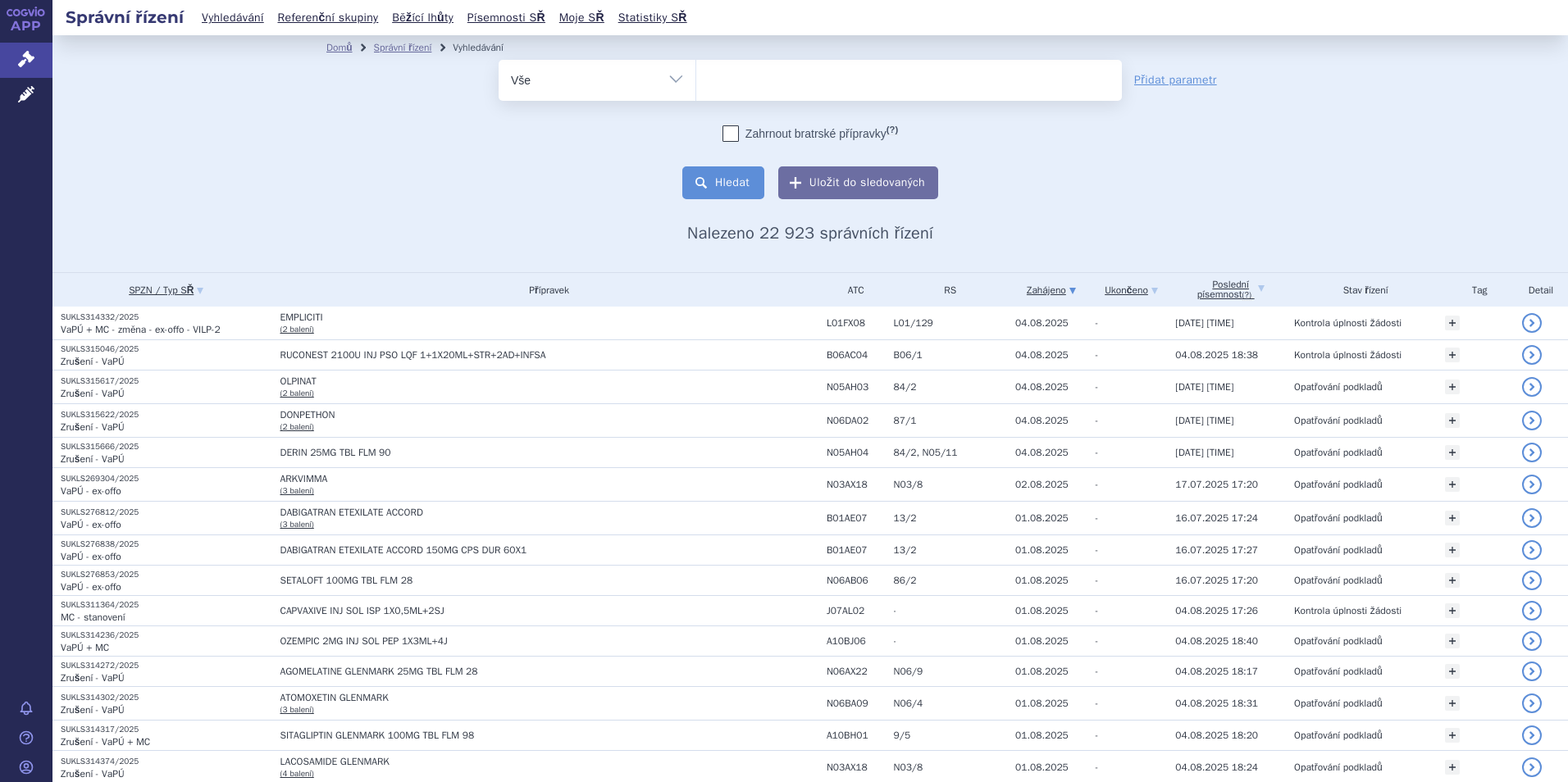 click on "Hledat" at bounding box center (723, 183) 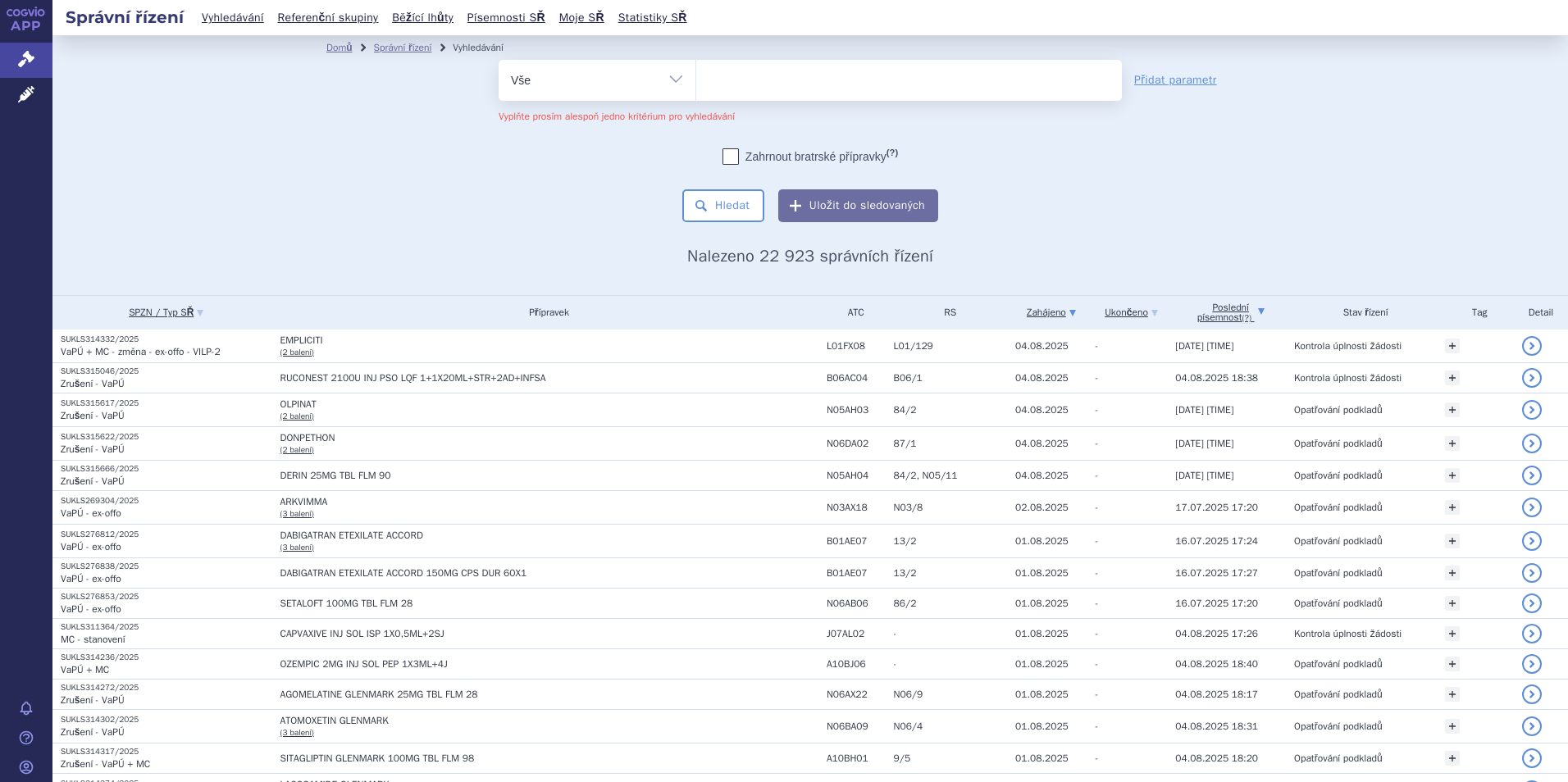 click on "Poslední písemnost  (?)" at bounding box center [1230, 312] 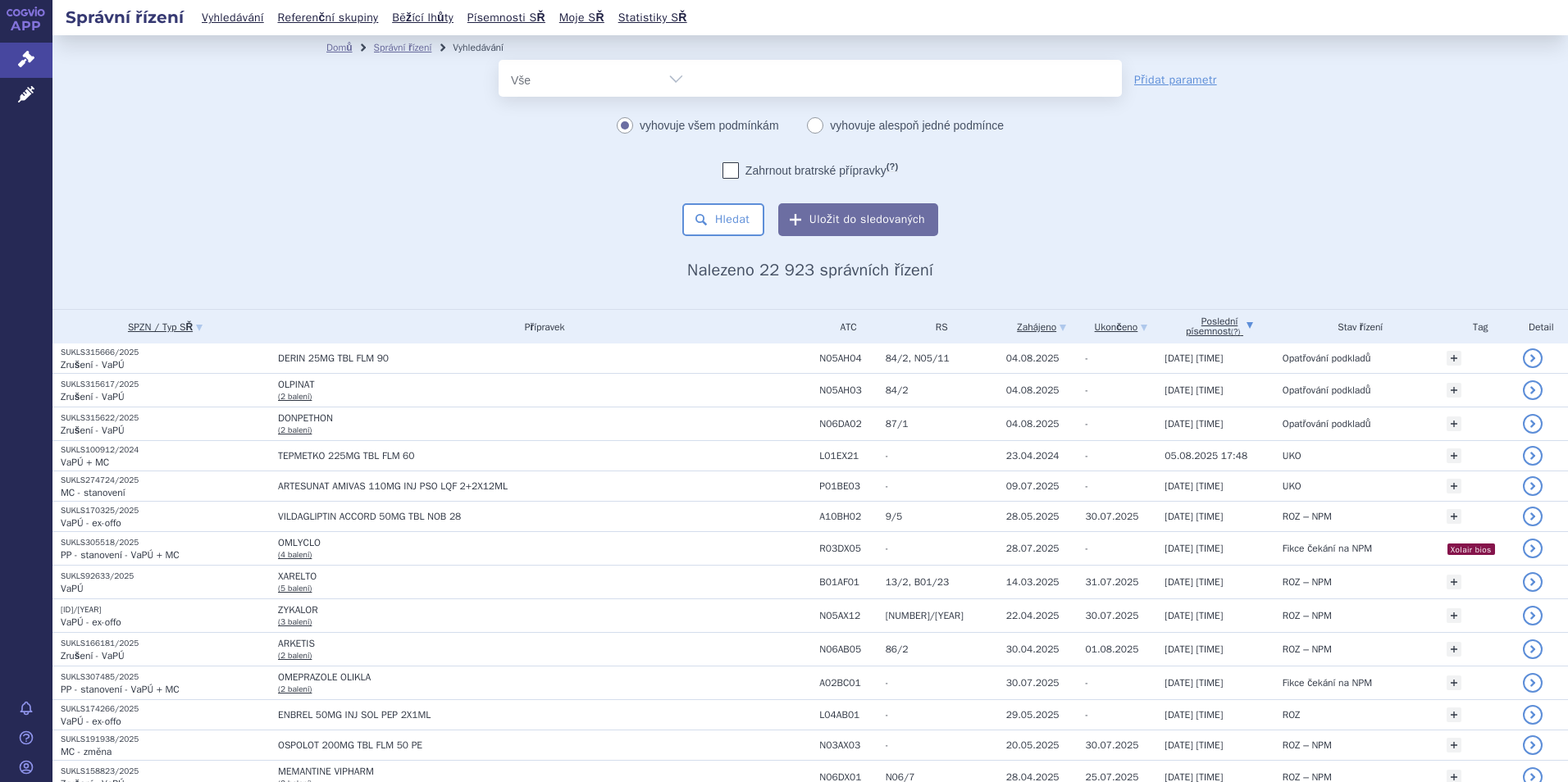 scroll, scrollTop: 0, scrollLeft: 0, axis: both 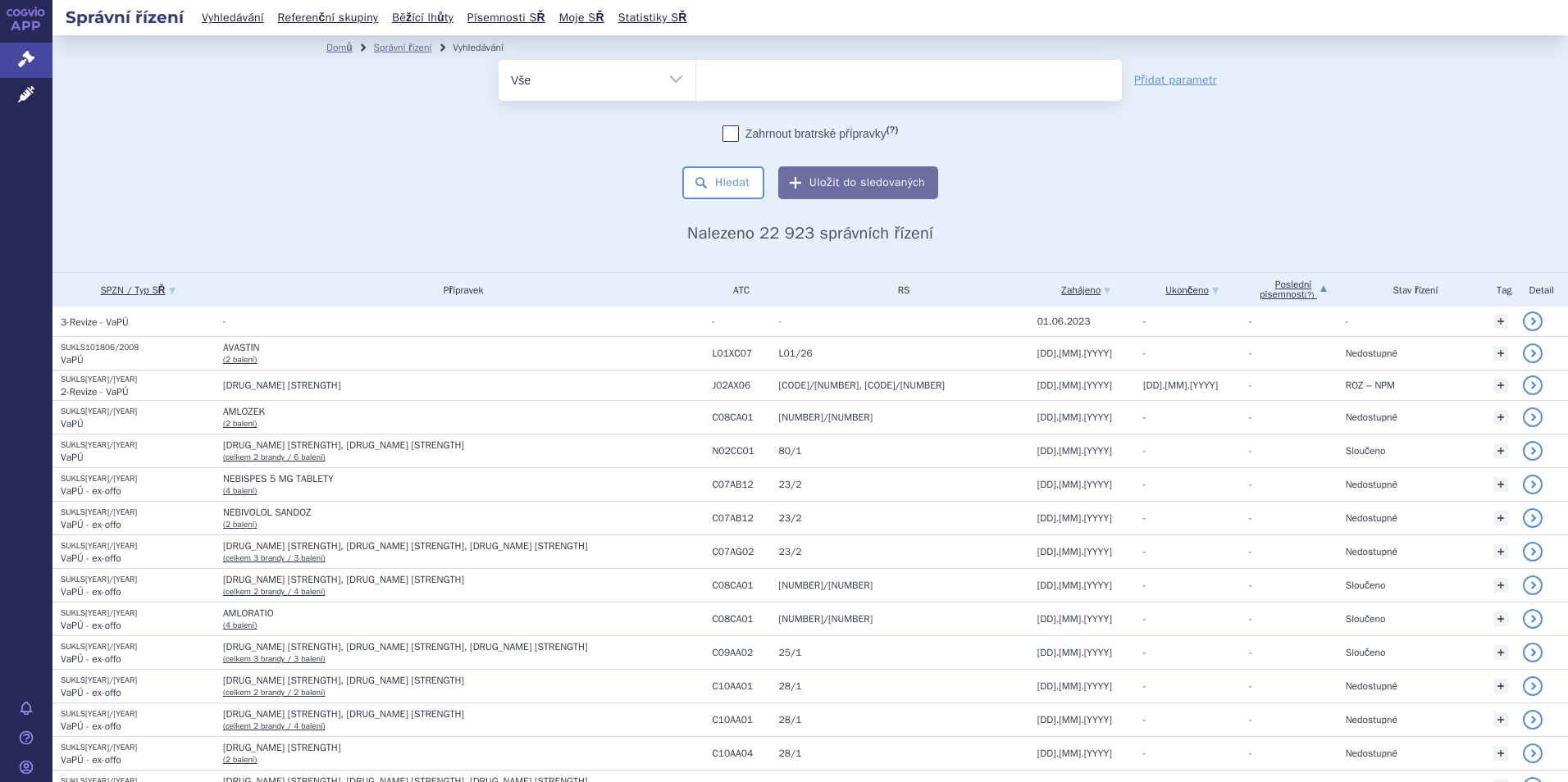click on "Poslední písemnost  (?)" at bounding box center (1292, 289) 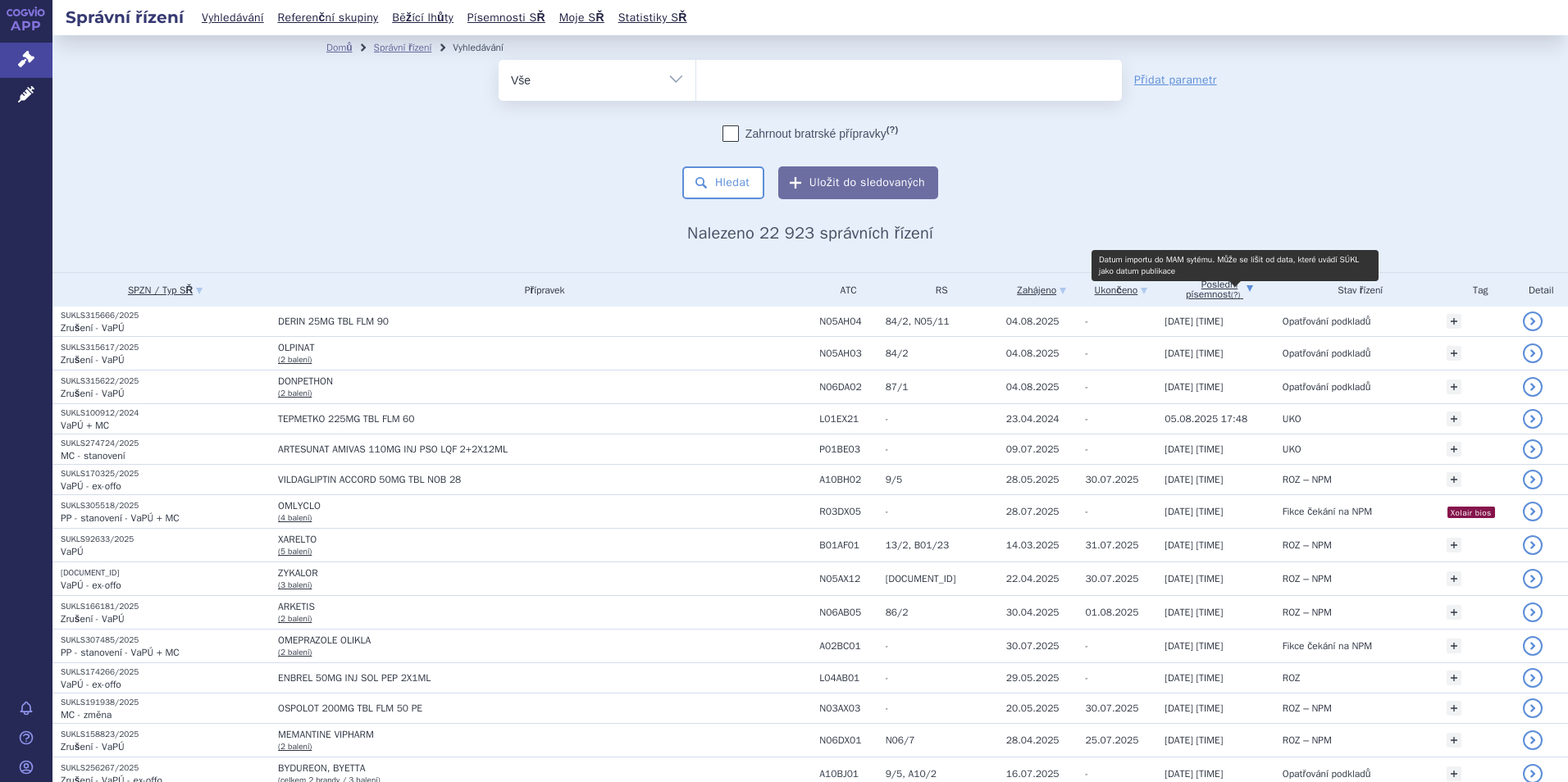 scroll, scrollTop: 0, scrollLeft: 0, axis: both 